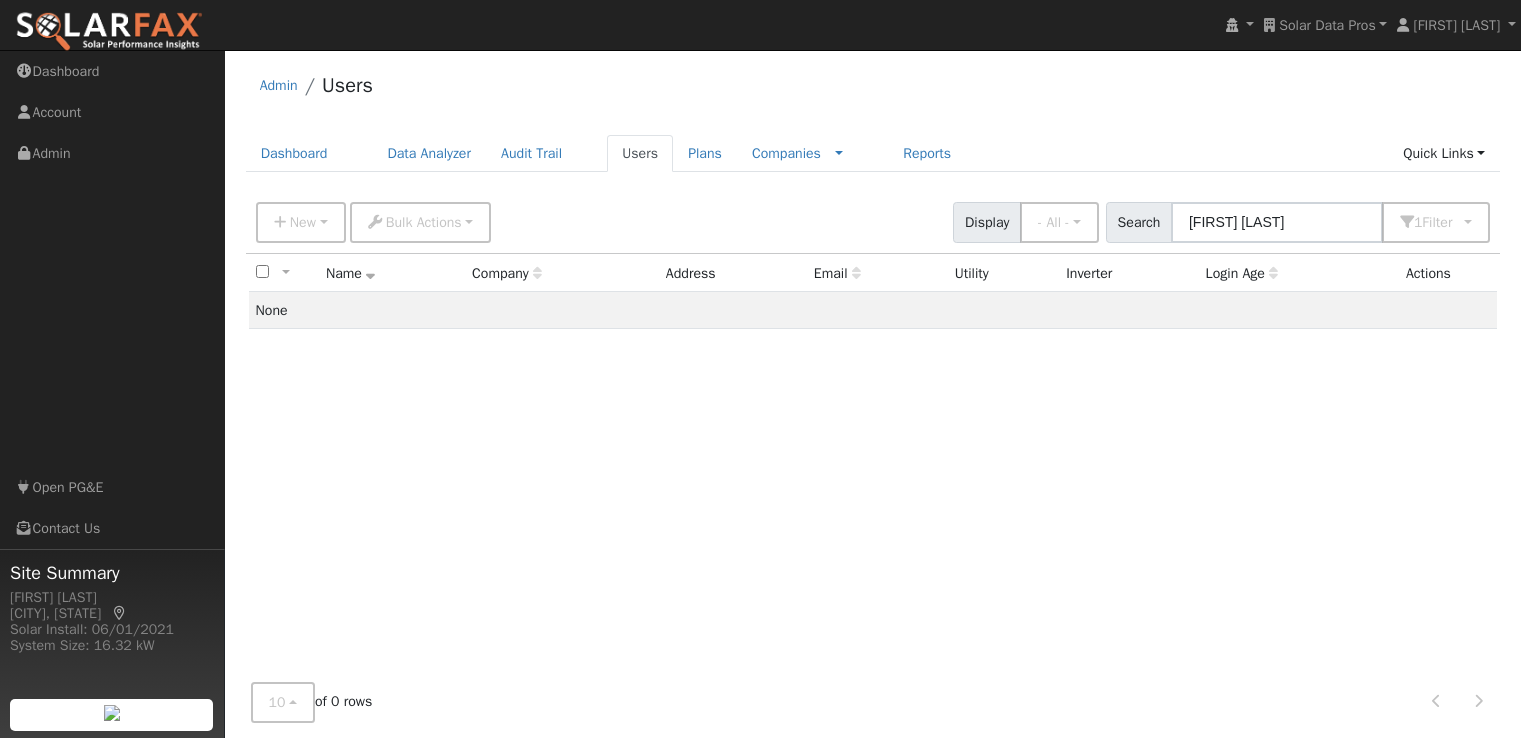 scroll, scrollTop: 0, scrollLeft: 0, axis: both 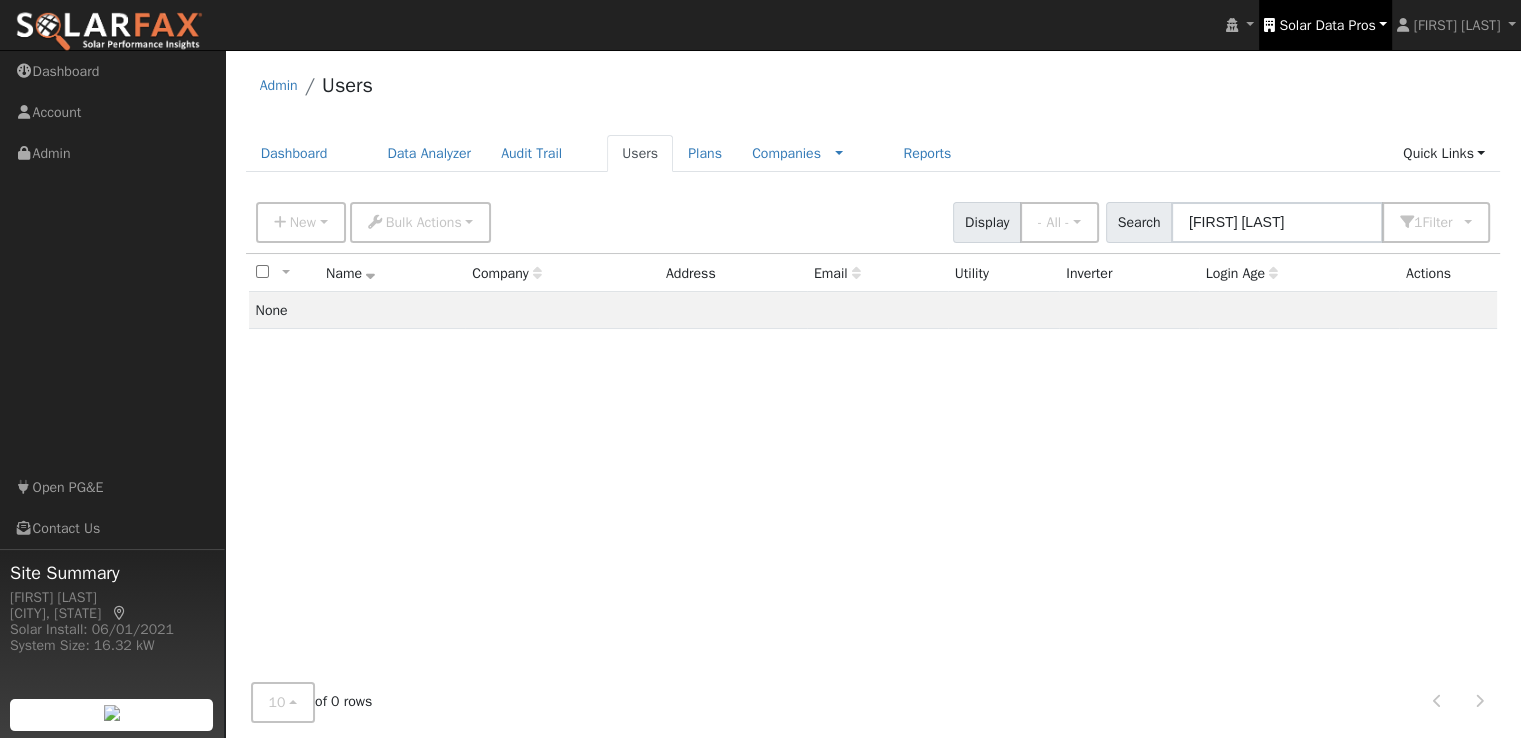 click on "Solar Data Pros" at bounding box center [1327, 25] 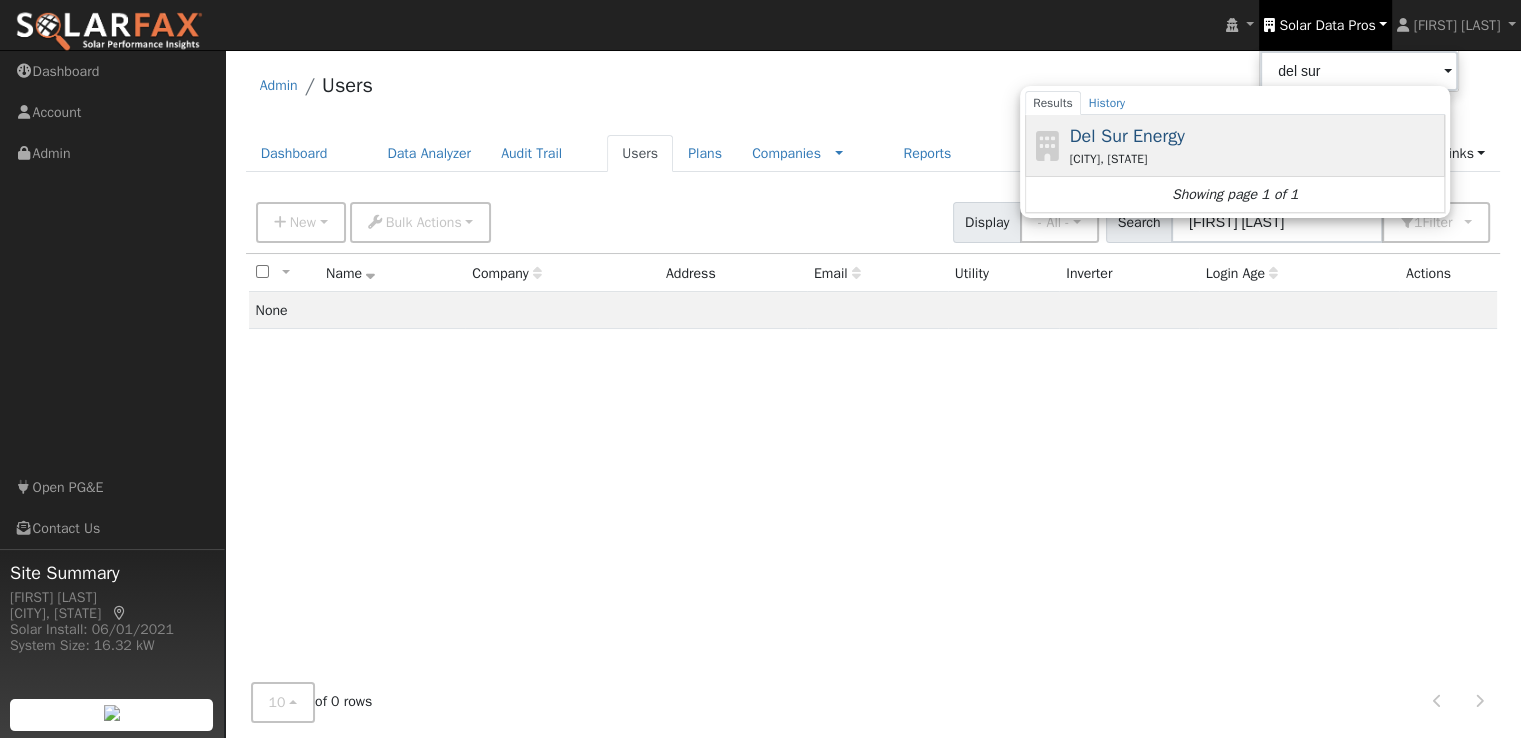 click on "Del Sur Energy" at bounding box center (1127, 136) 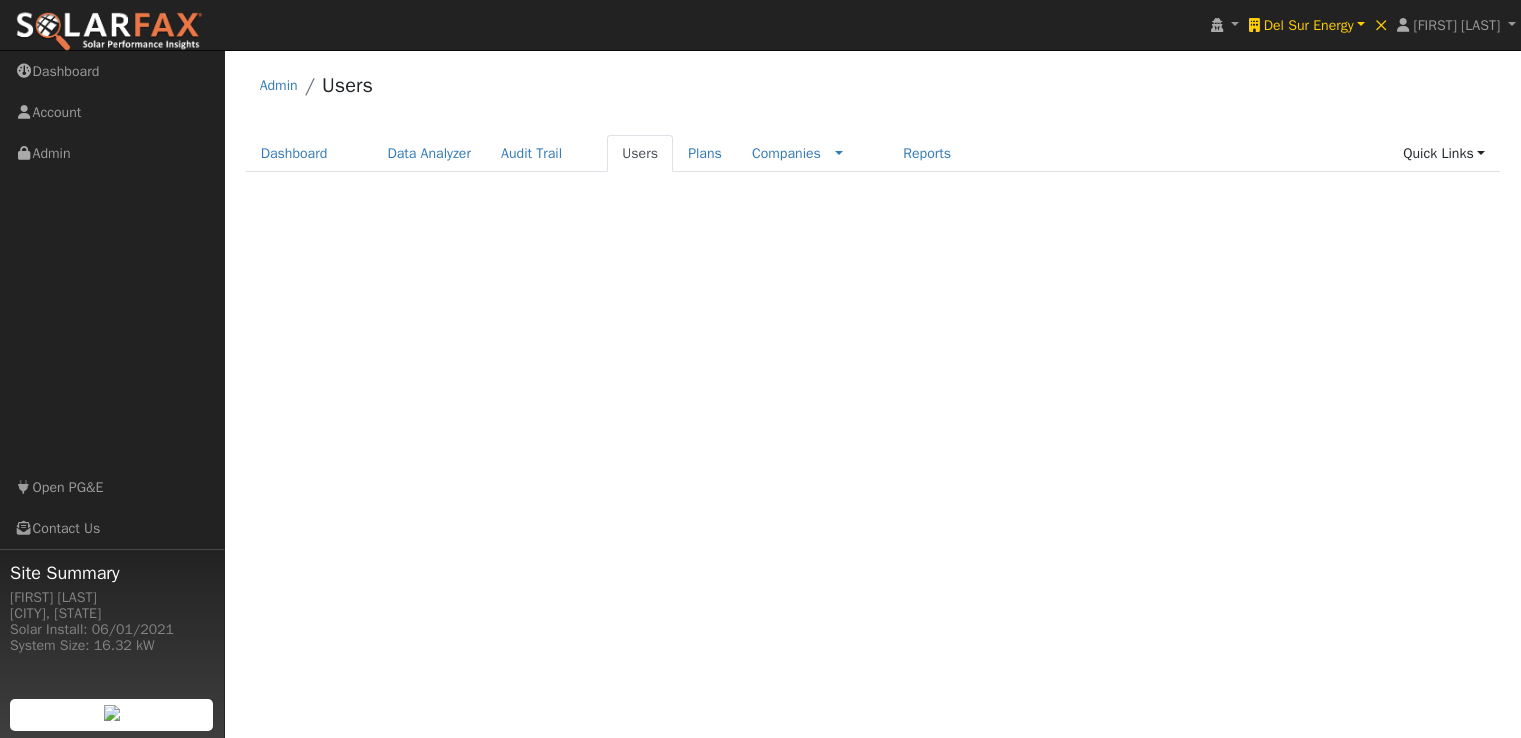 scroll, scrollTop: 0, scrollLeft: 0, axis: both 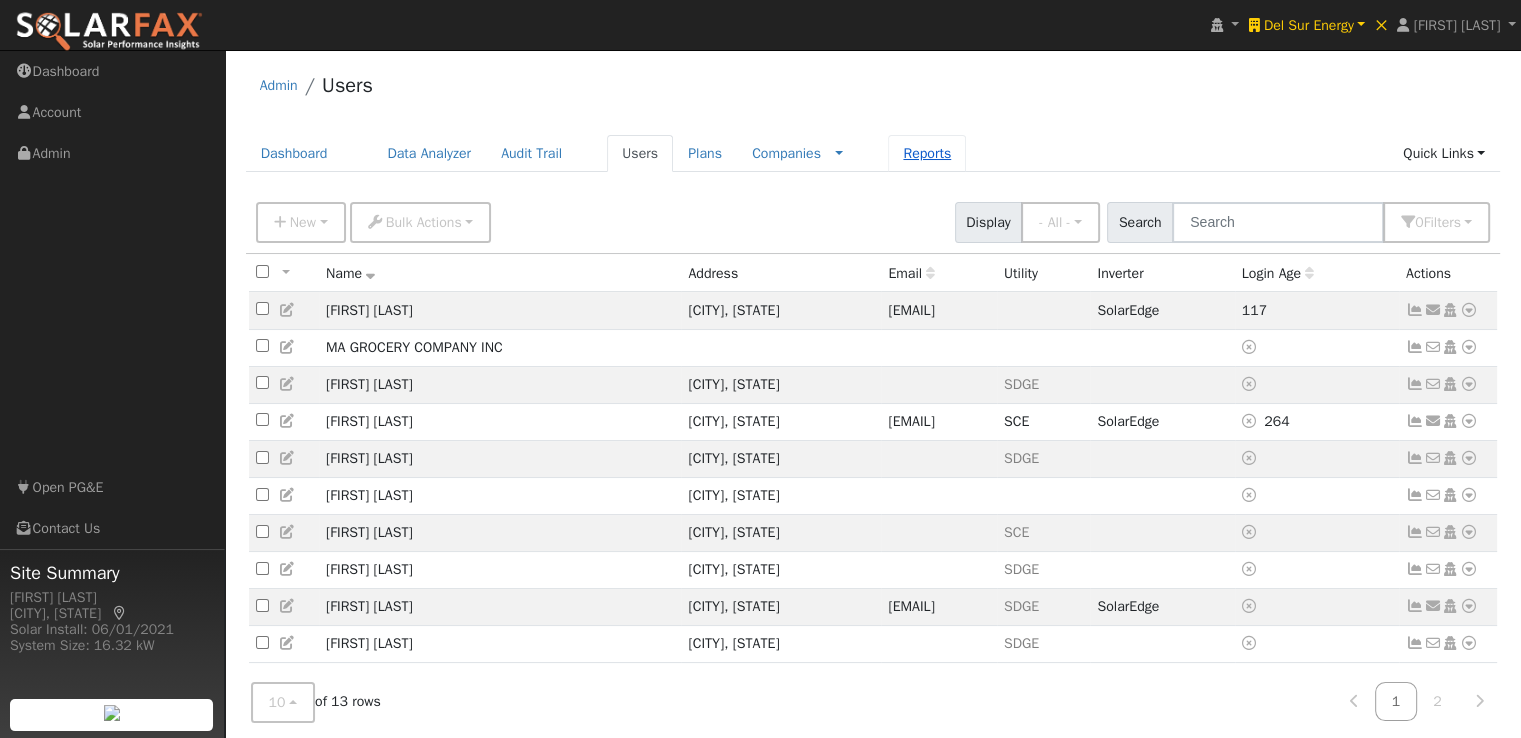 click on "Reports" at bounding box center (927, 153) 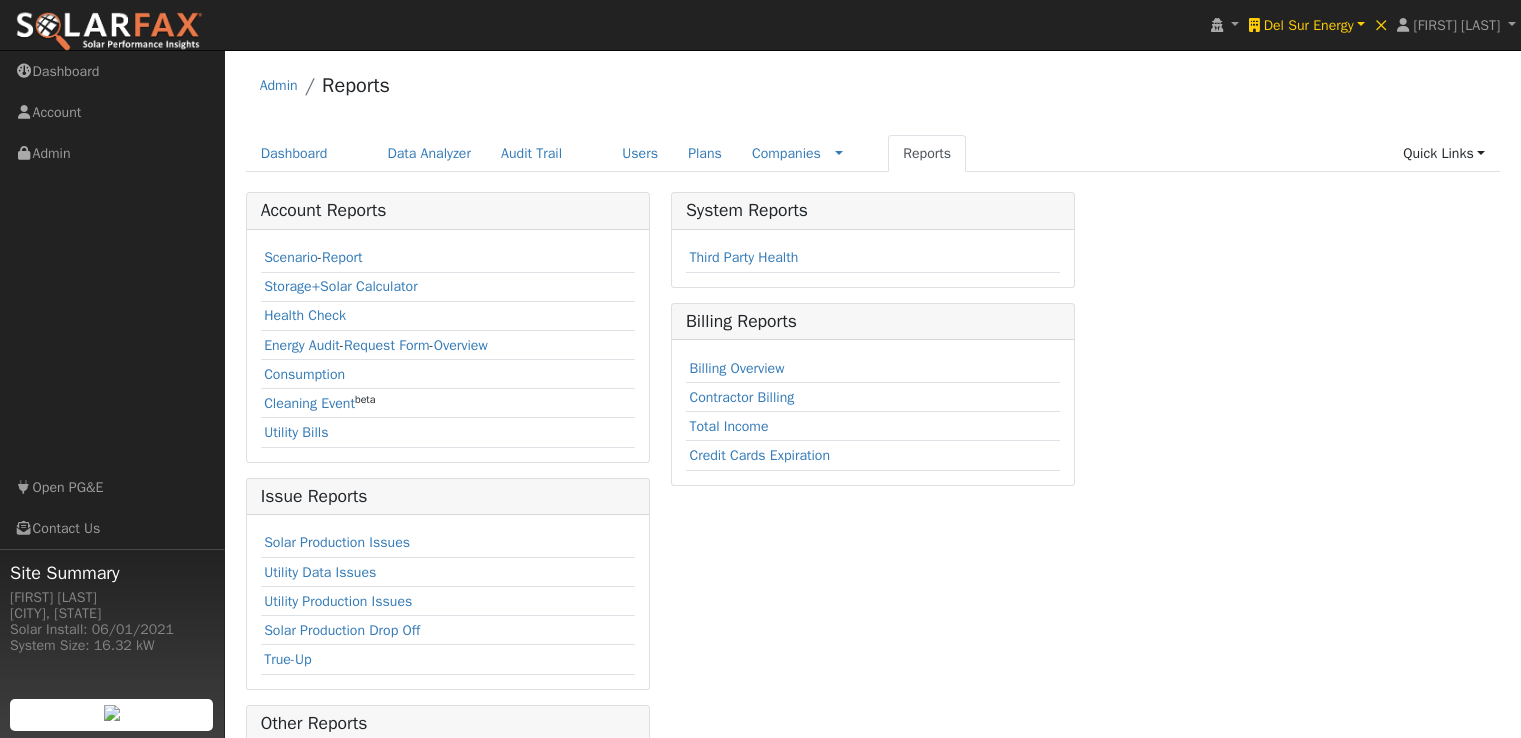 scroll, scrollTop: 0, scrollLeft: 0, axis: both 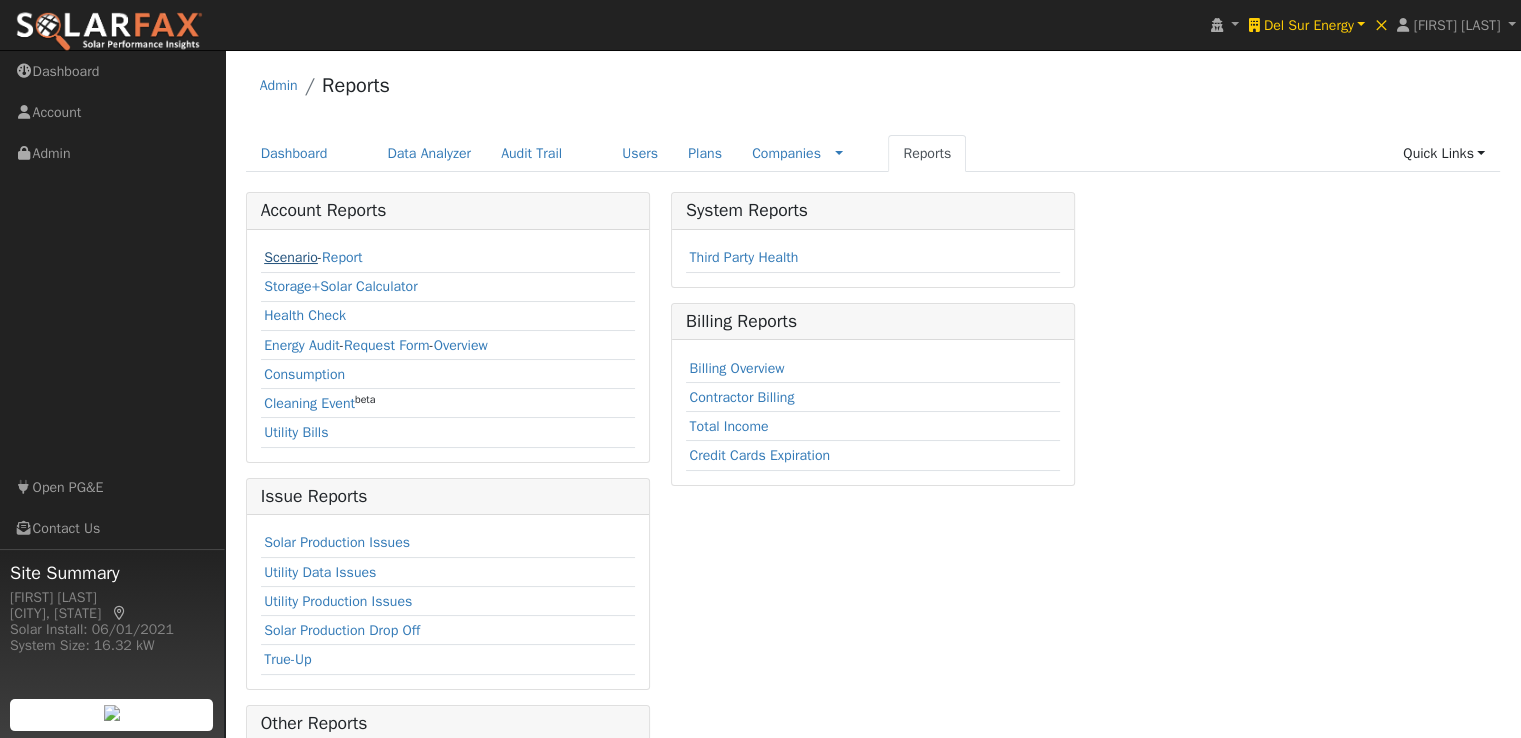 click on "Scenario" at bounding box center (291, 257) 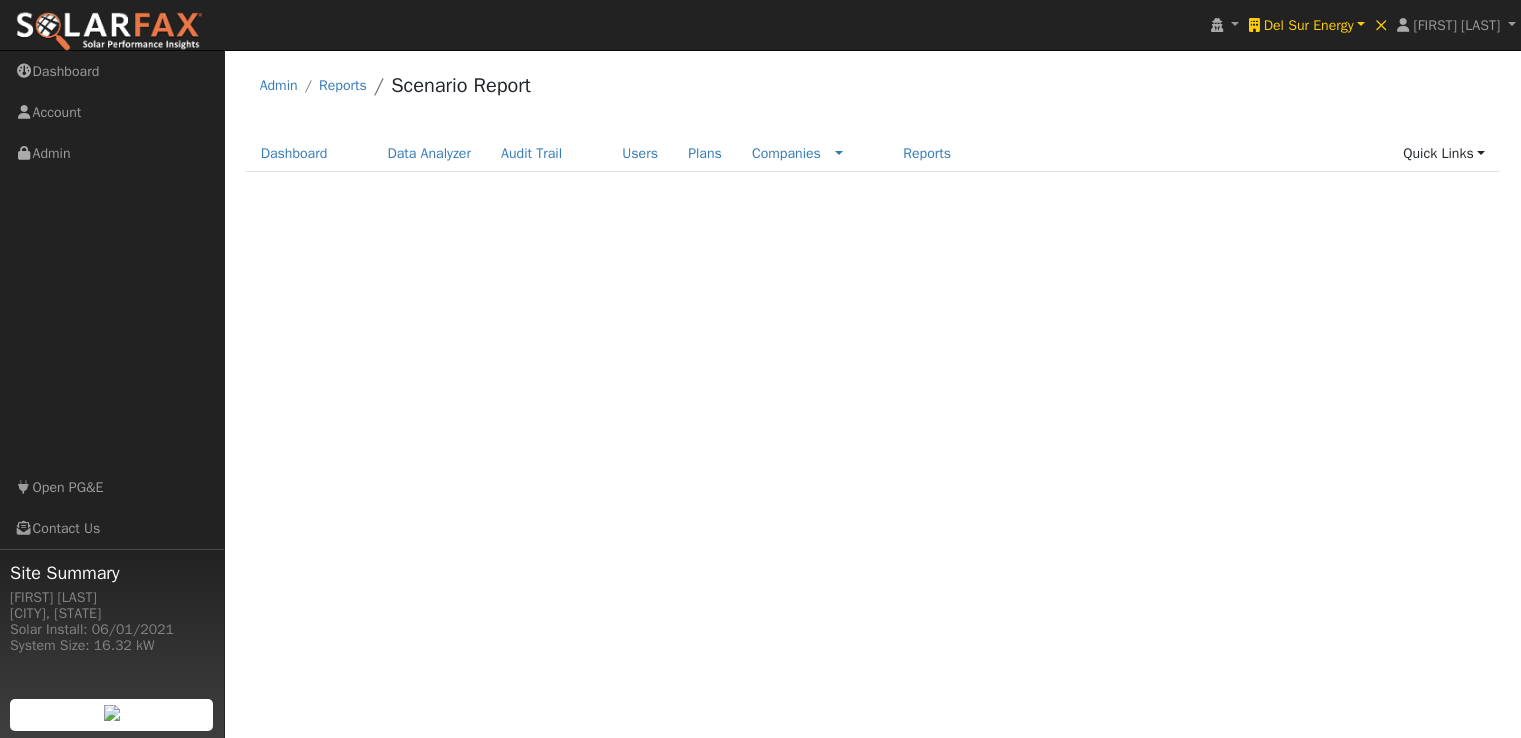scroll, scrollTop: 0, scrollLeft: 0, axis: both 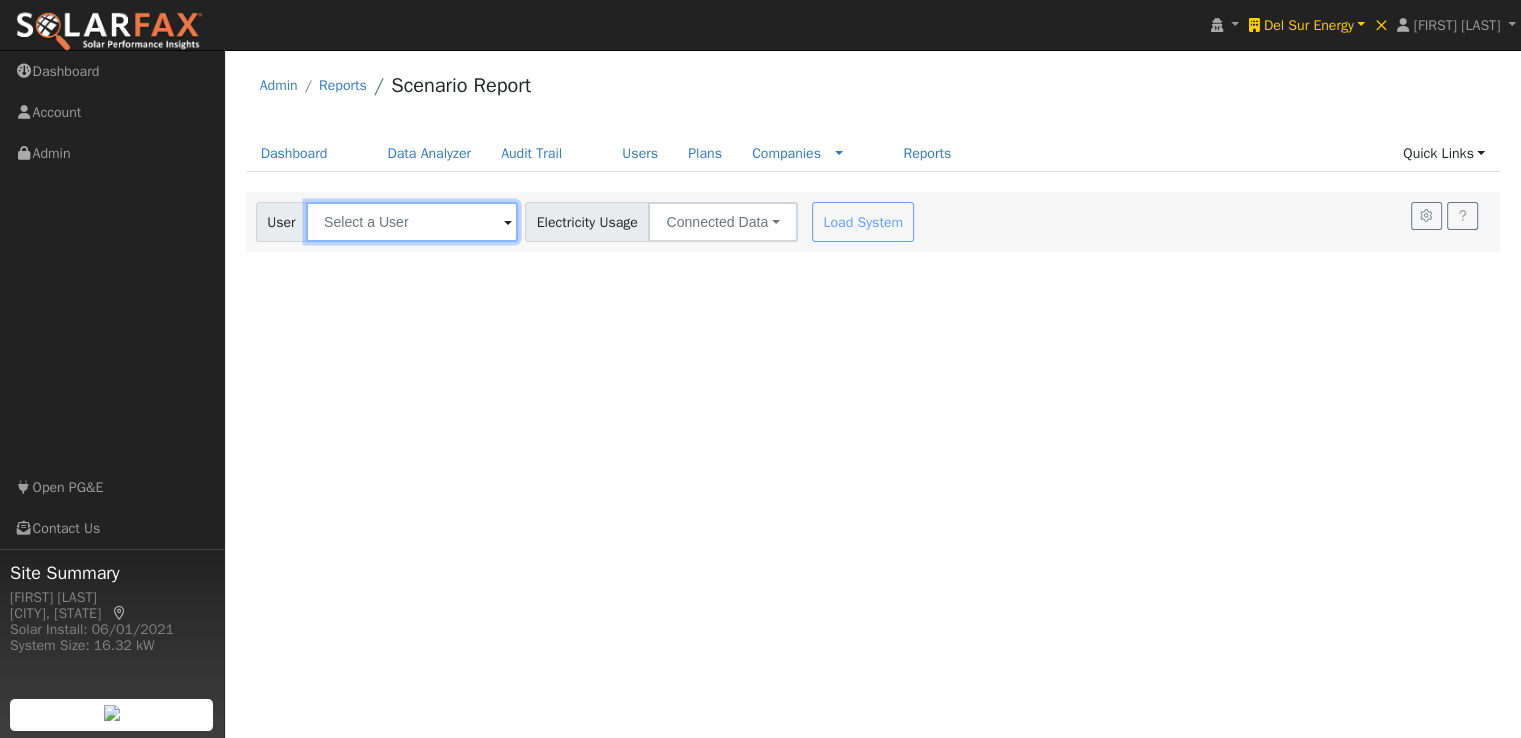 click at bounding box center (412, 222) 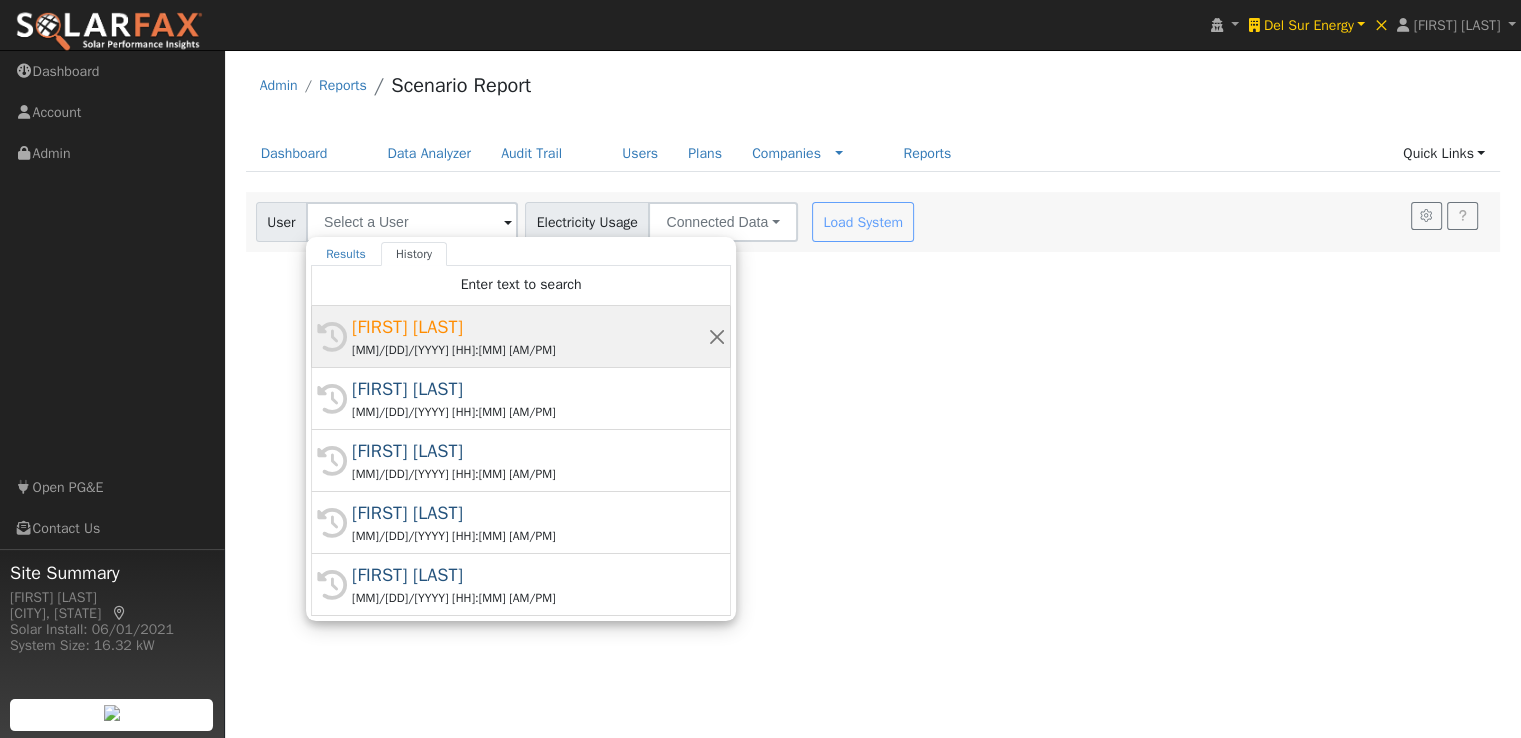 click on "[FIRST] [LAST]" at bounding box center (530, 327) 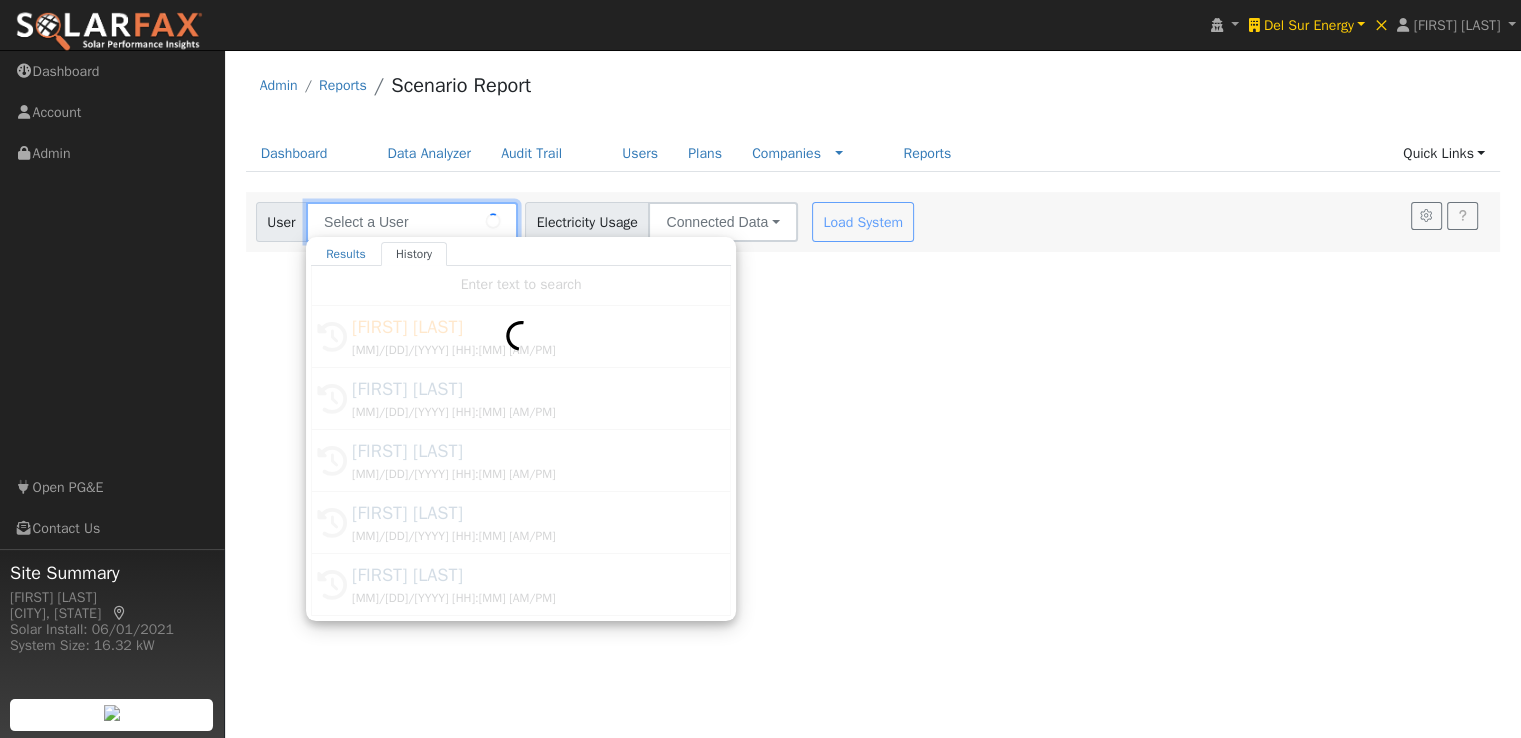 type on "[FIRST] [LAST]" 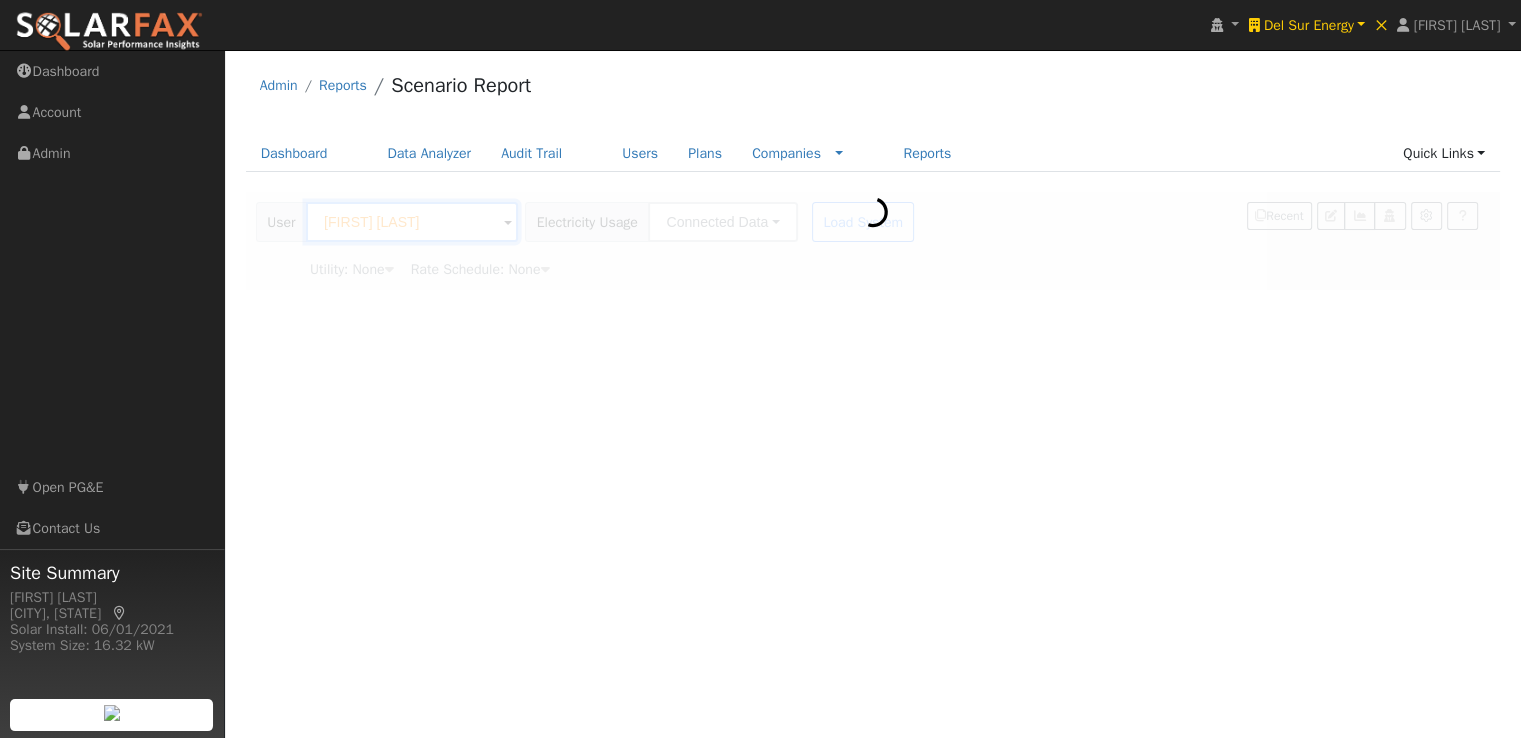 type on "San Diego Gas & Electric" 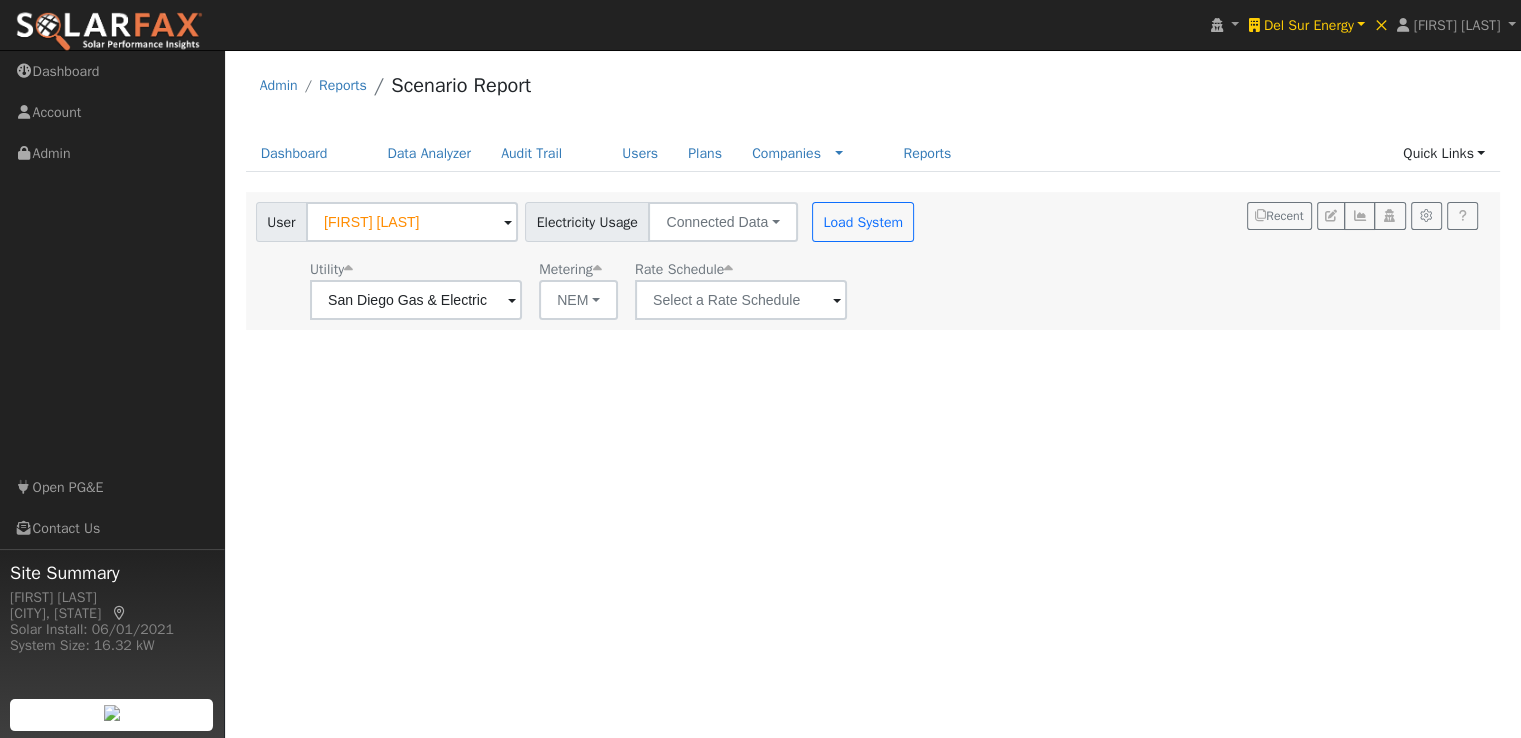 click at bounding box center [512, 301] 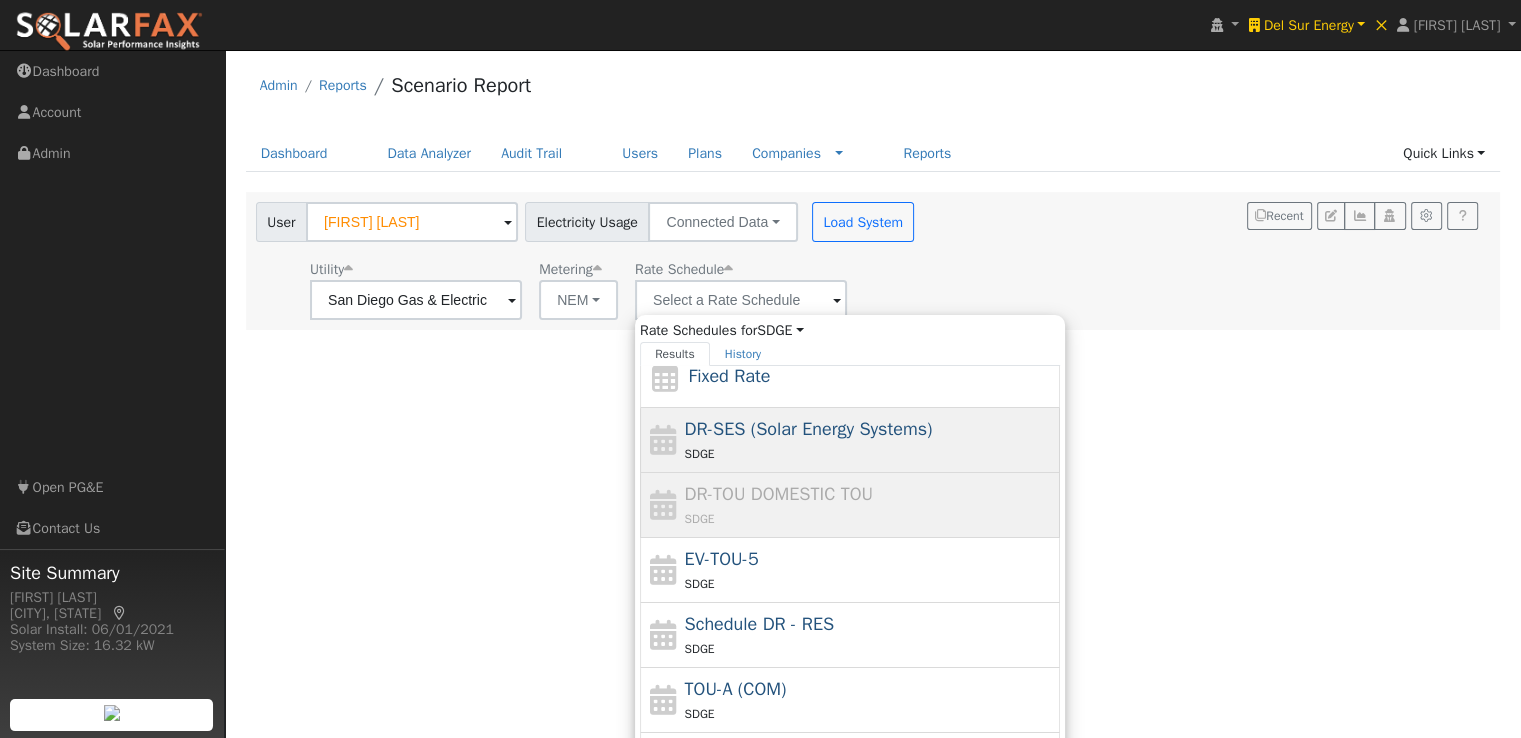 scroll, scrollTop: 87, scrollLeft: 0, axis: vertical 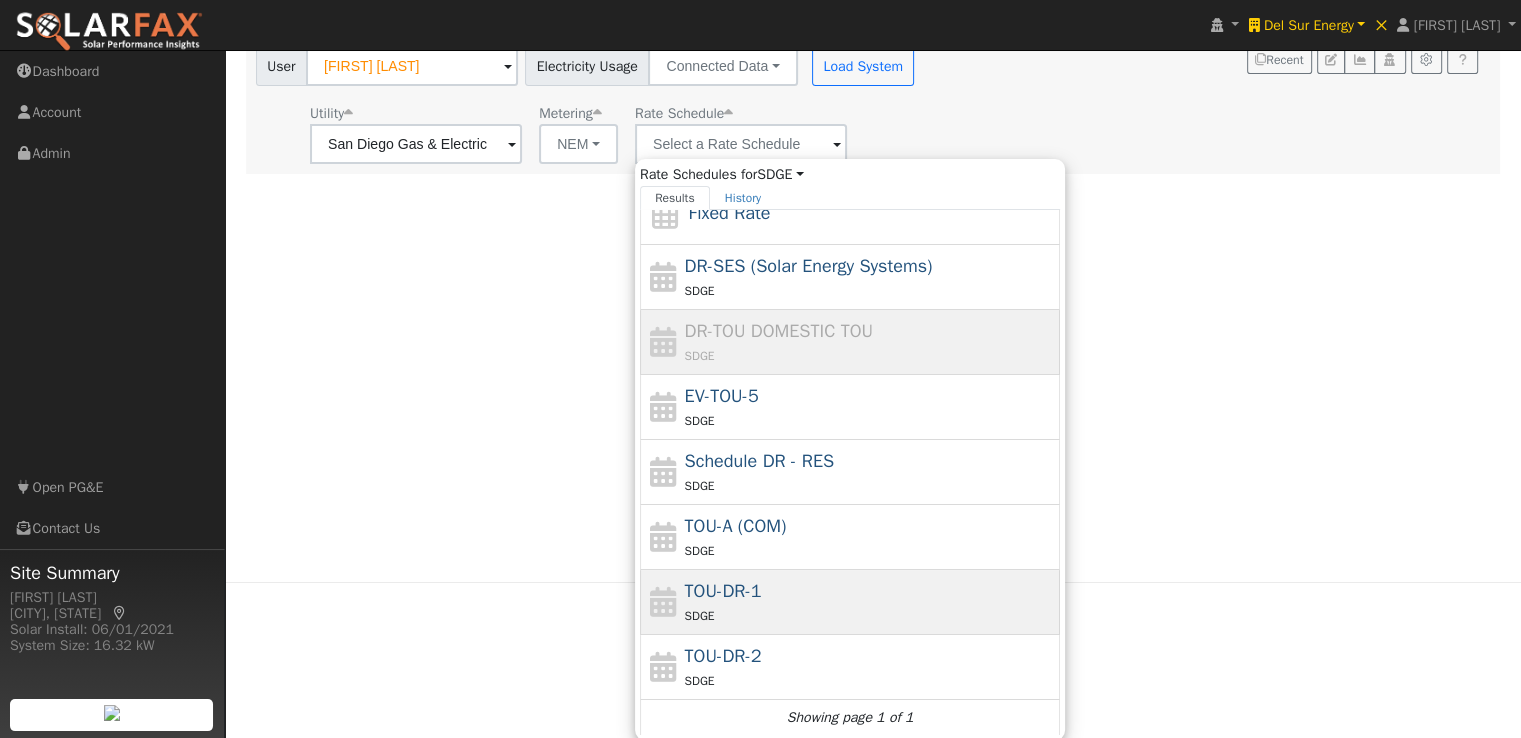 click on "TOU-DR-1" at bounding box center [723, 591] 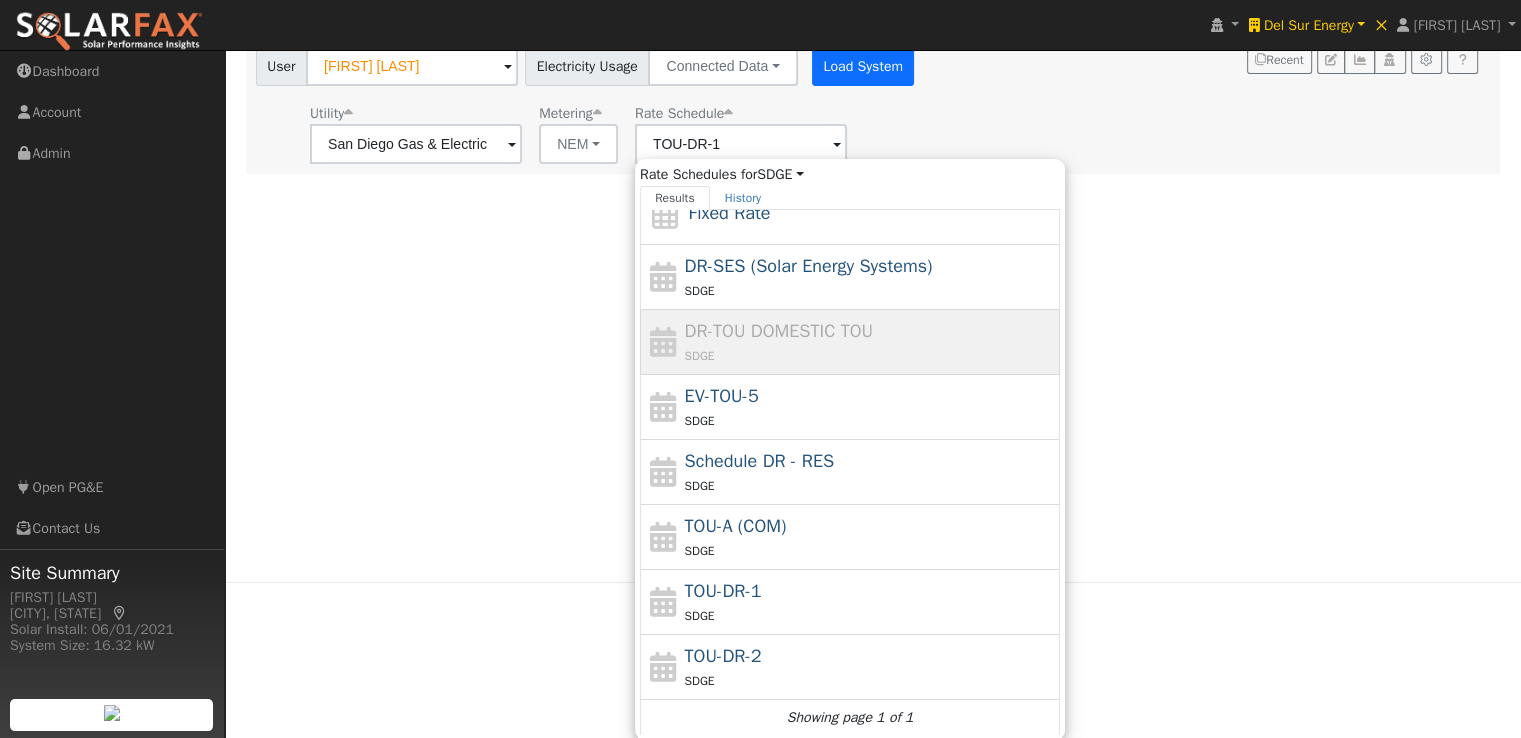 scroll, scrollTop: 0, scrollLeft: 0, axis: both 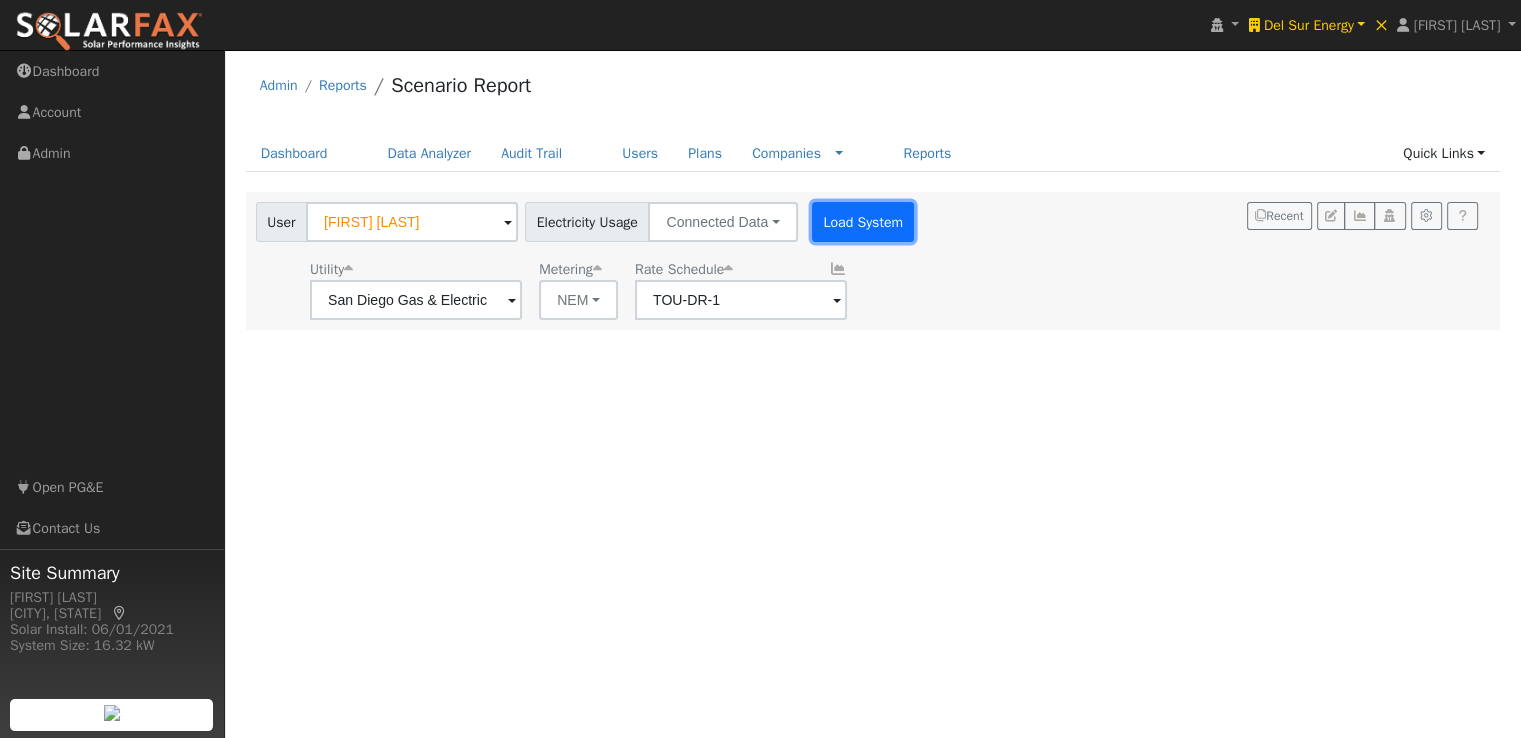 click on "Load System" at bounding box center (863, 222) 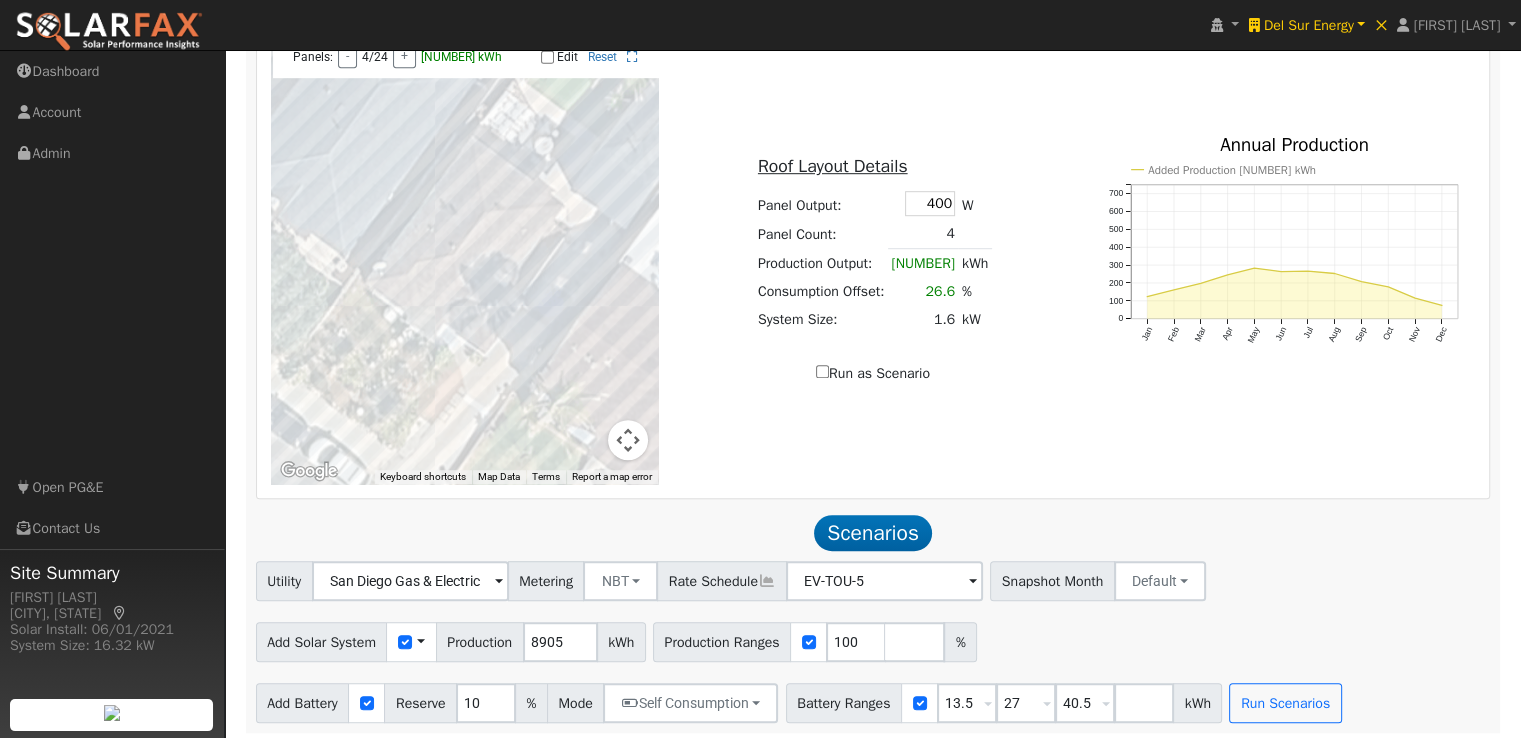 scroll, scrollTop: 1272, scrollLeft: 0, axis: vertical 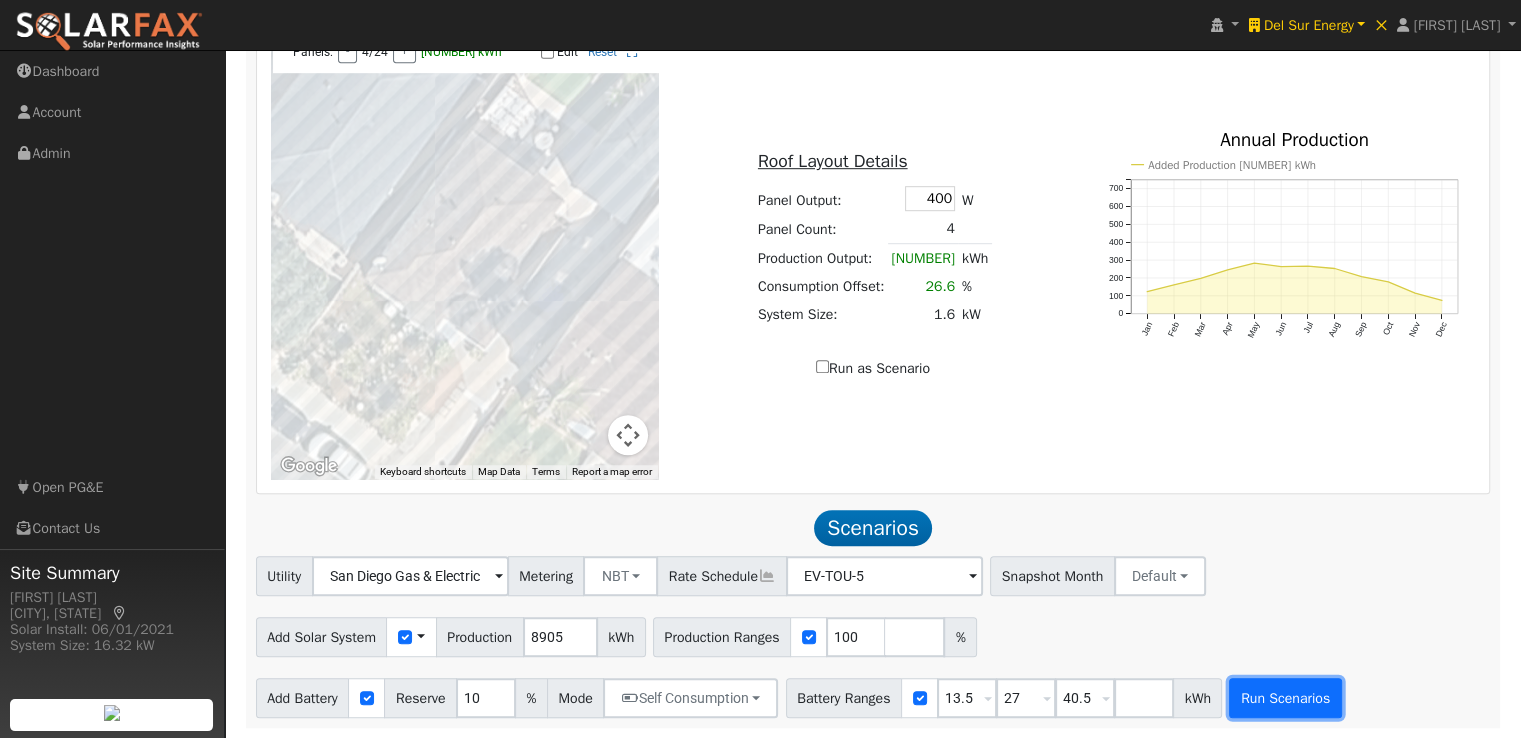 click on "Run Scenarios" at bounding box center [1285, 698] 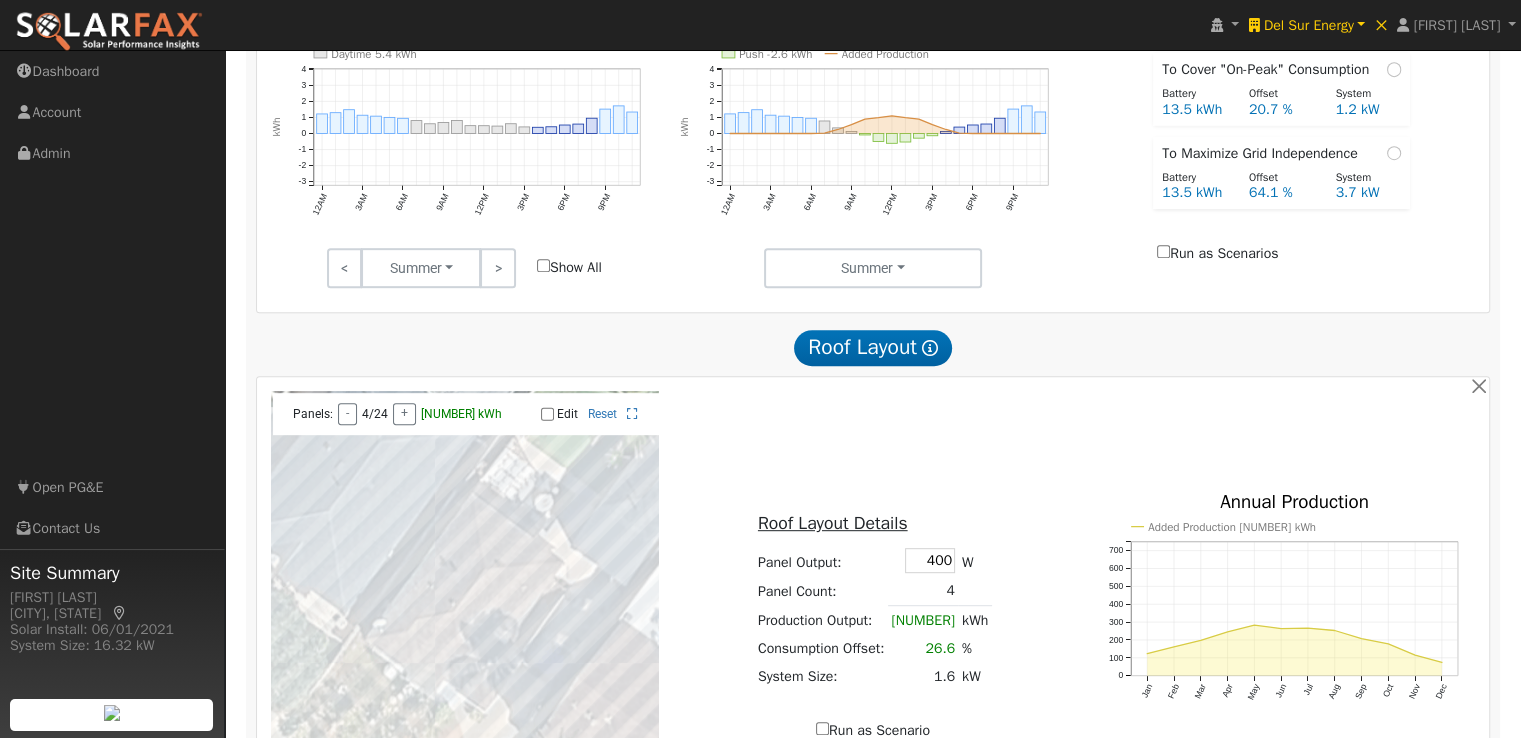 scroll, scrollTop: 1272, scrollLeft: 0, axis: vertical 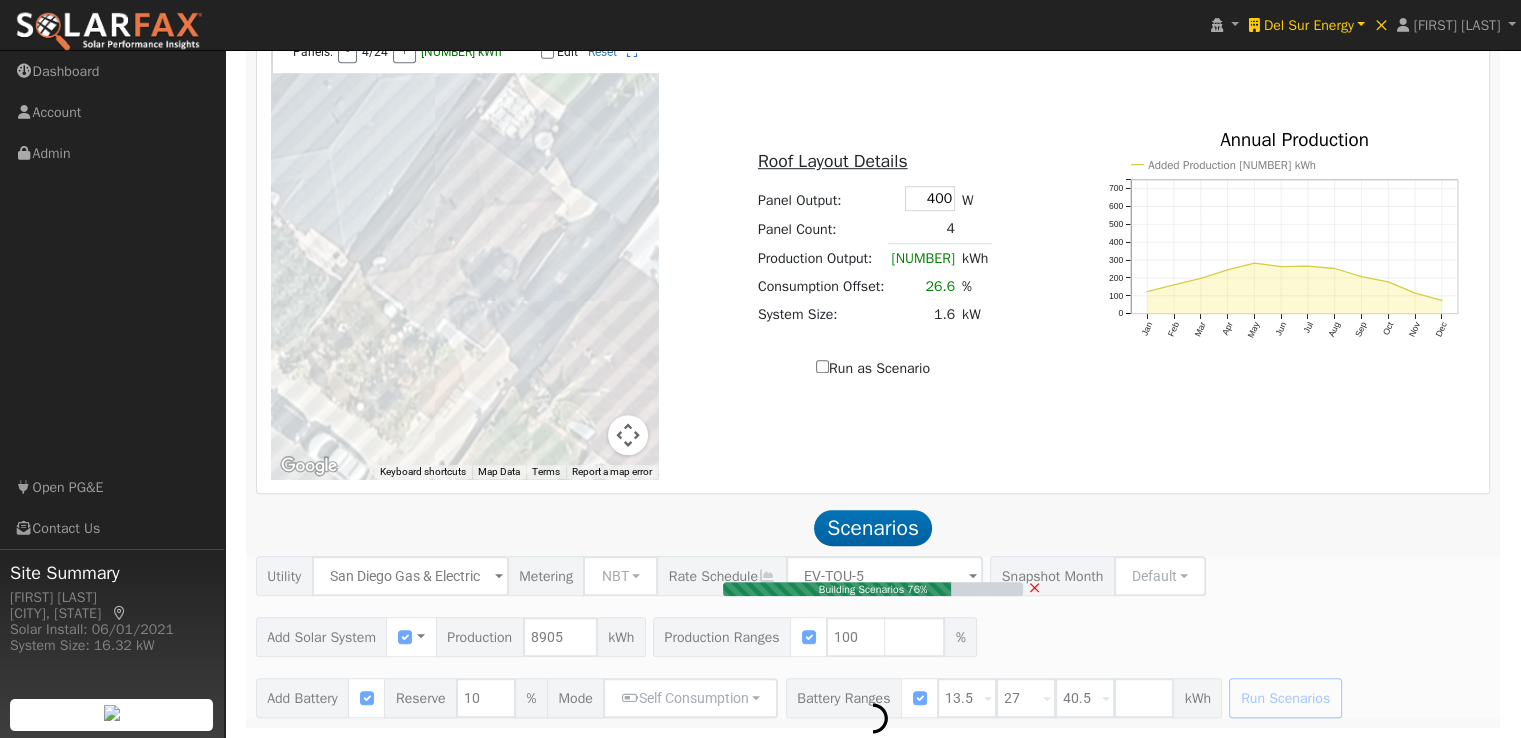 type on "5.7" 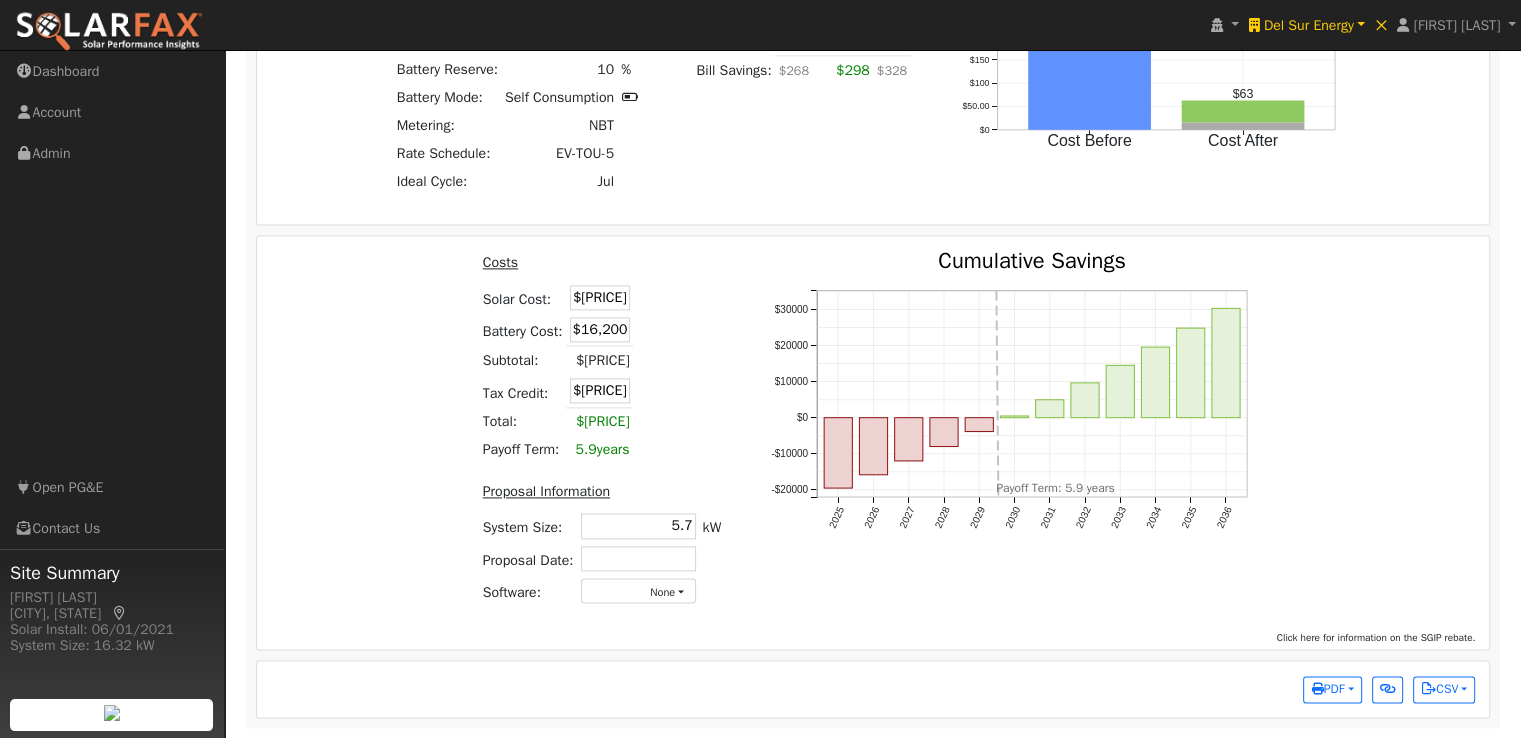 scroll, scrollTop: 2672, scrollLeft: 0, axis: vertical 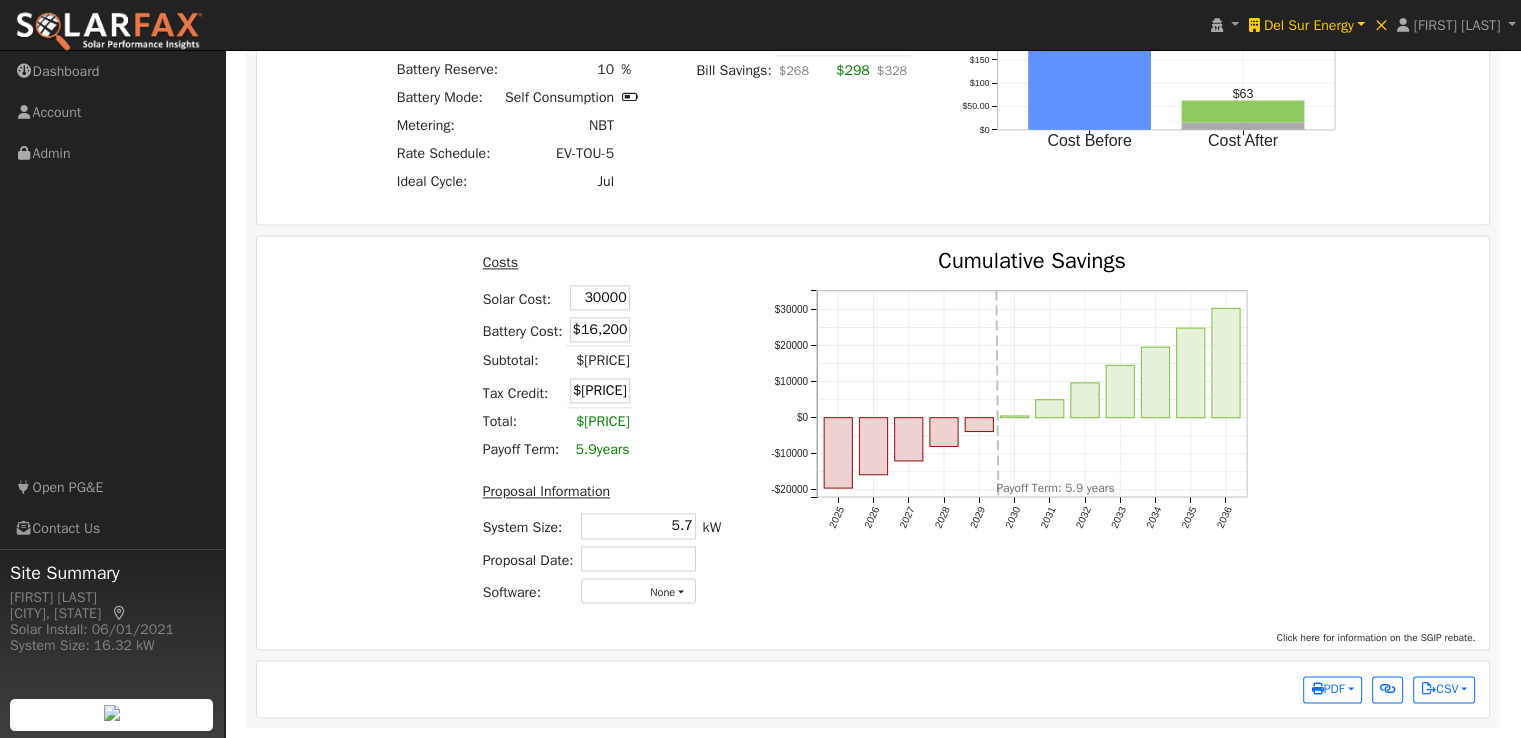click on "Costs Solar Cost: [PRICE] Battery Cost: $[PRICE] Subtotal: $[PRICE] Tax Credit: $[PRICE] Total: $[PRICE] Payoff Term: [NUMBER] years" at bounding box center [601, 357] 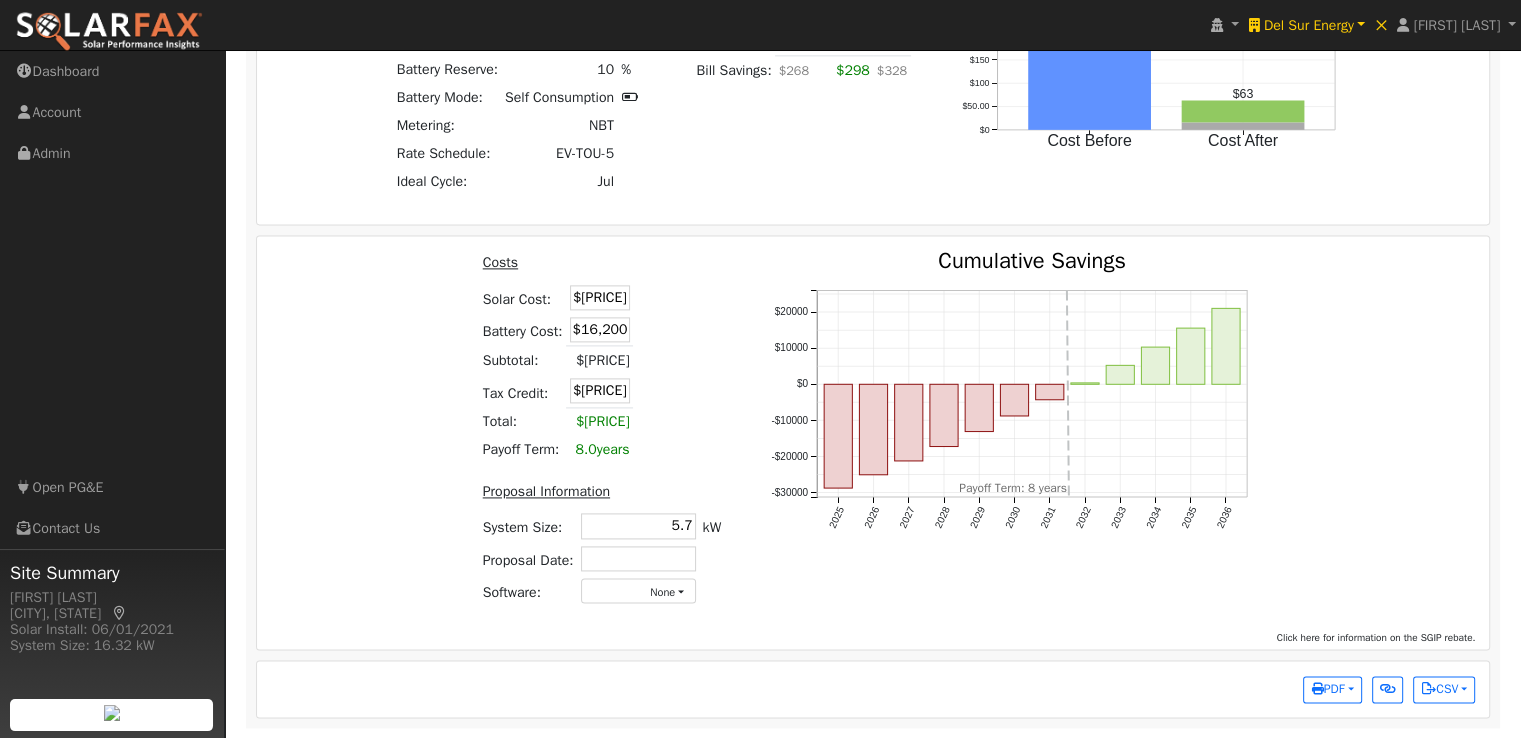 drag, startPoint x: 569, startPoint y: 329, endPoint x: 668, endPoint y: 340, distance: 99.60924 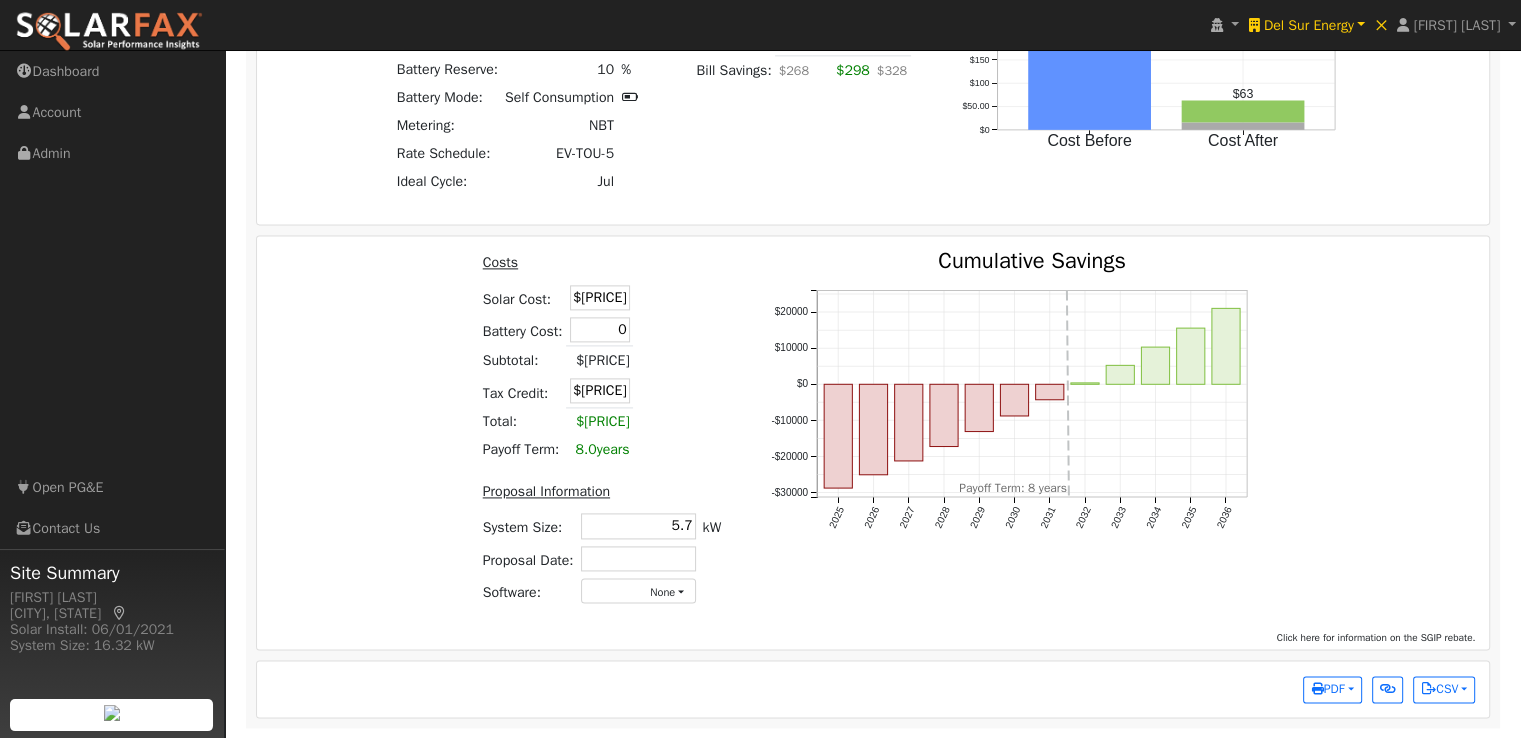 type on "$0" 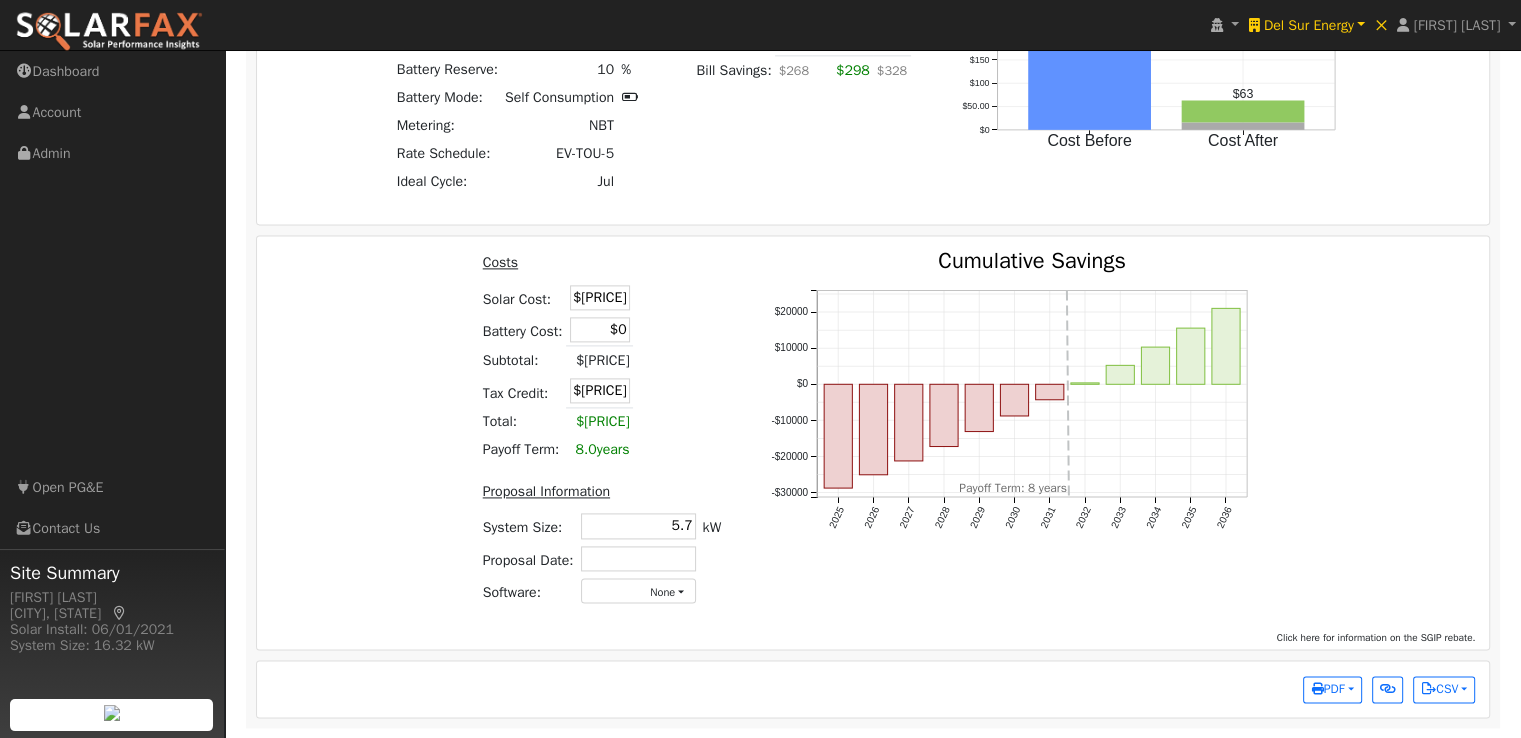 click at bounding box center [656, 329] 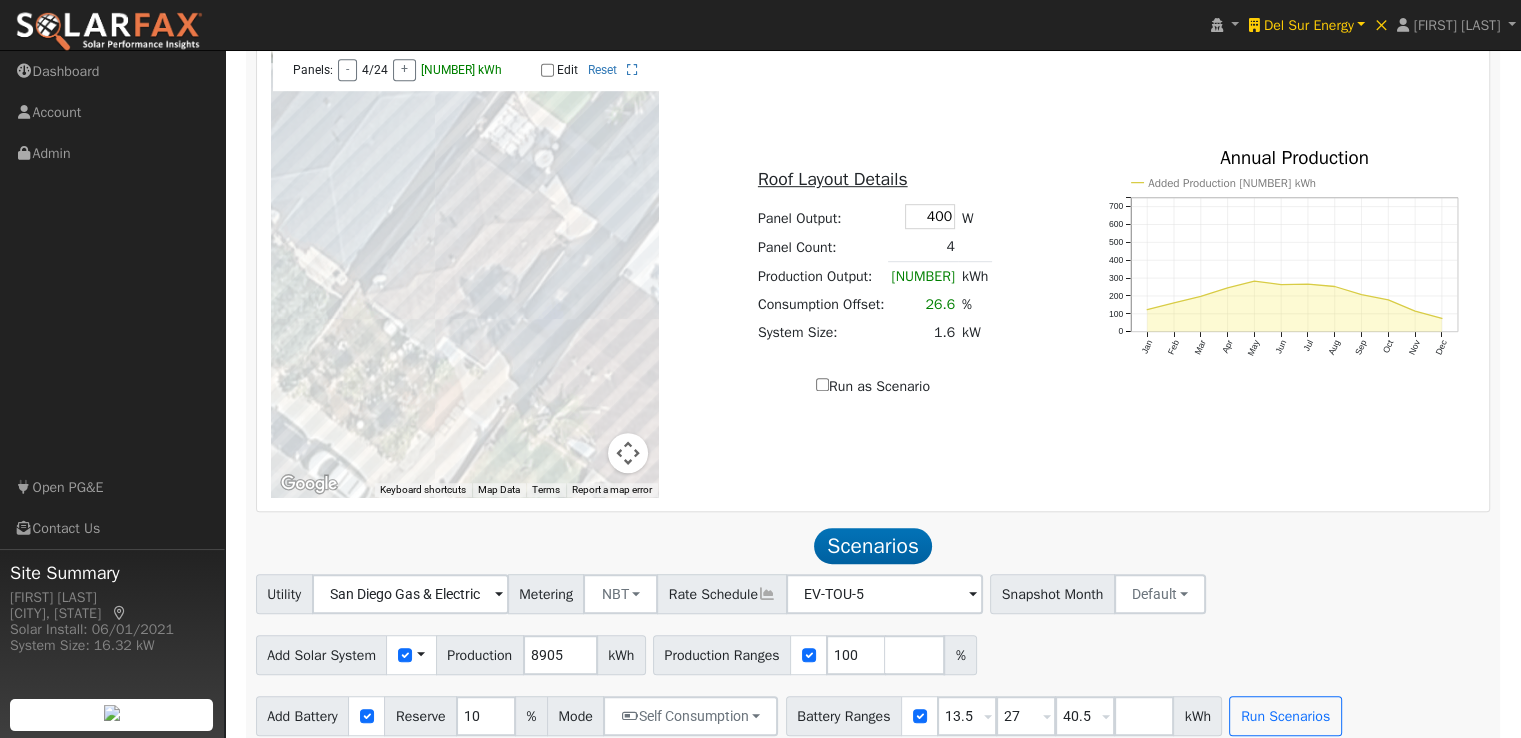 scroll, scrollTop: 1172, scrollLeft: 0, axis: vertical 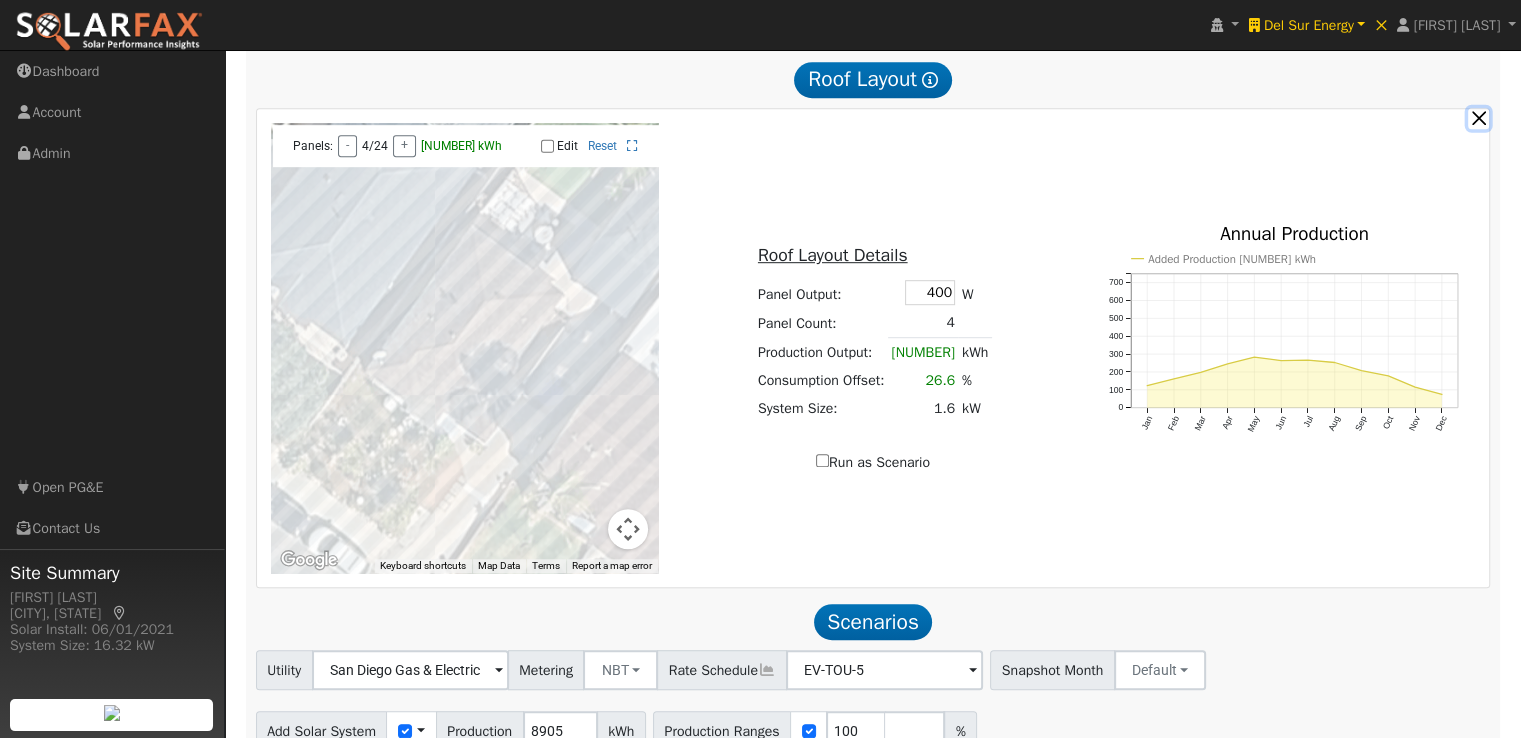 click at bounding box center (1478, 118) 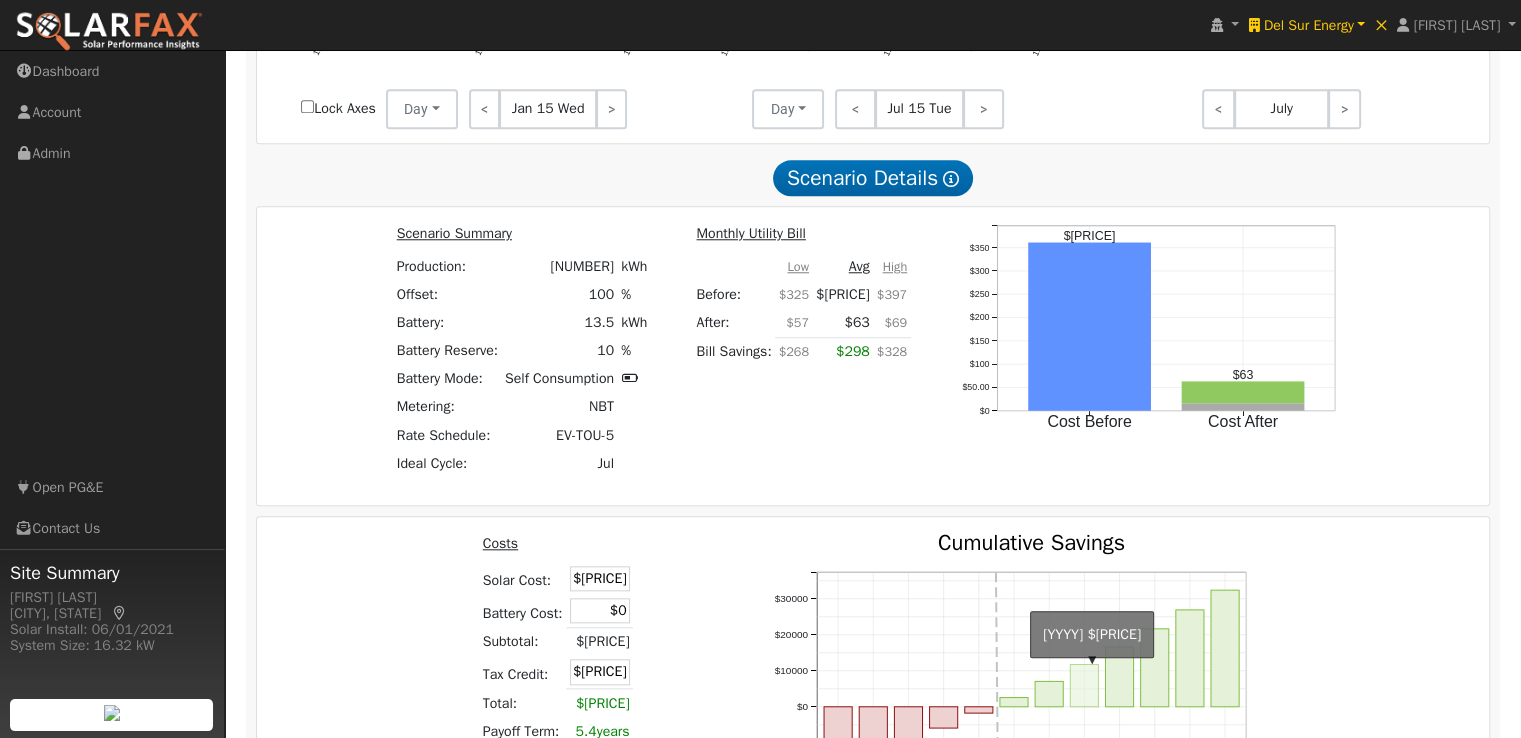 scroll, scrollTop: 2130, scrollLeft: 0, axis: vertical 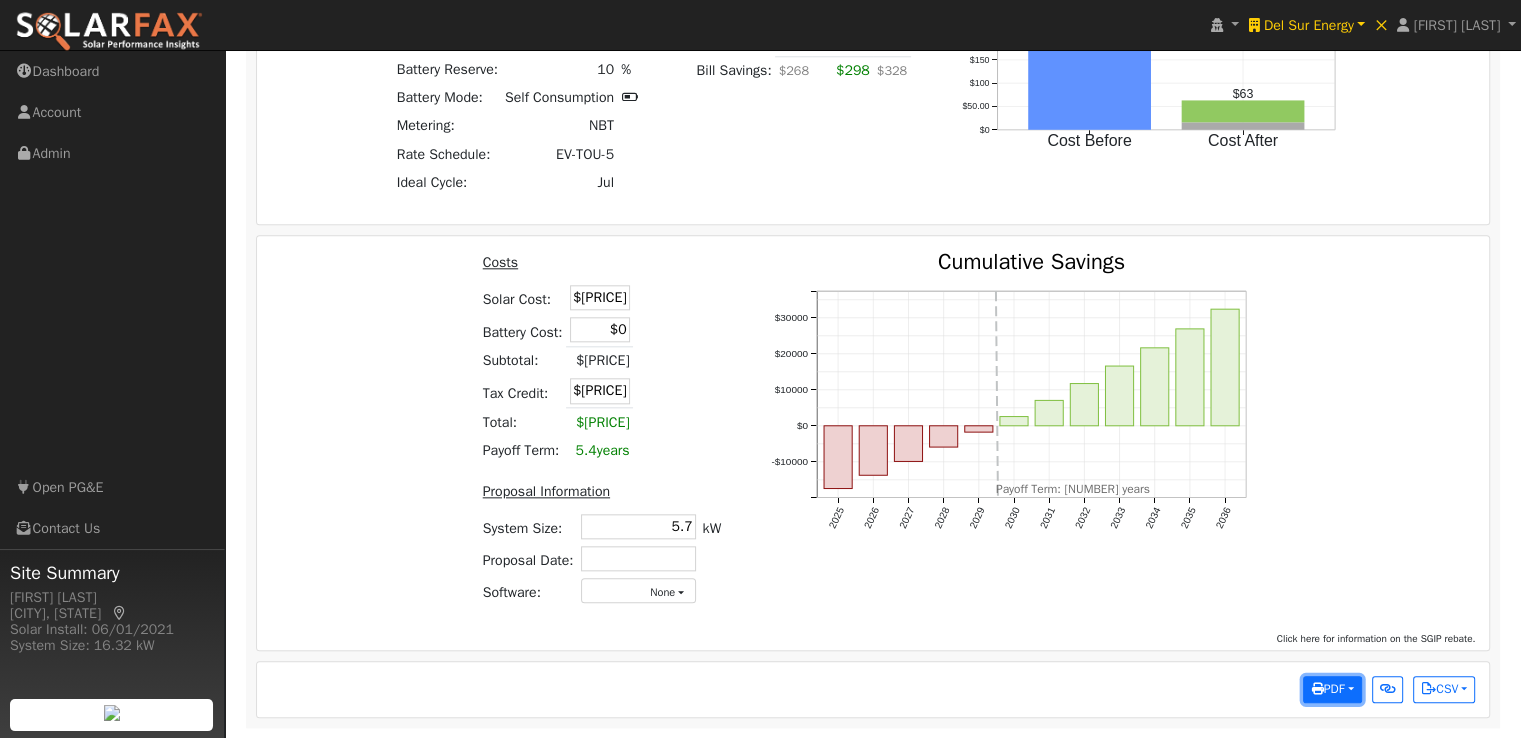 click on "PDF" at bounding box center [1327, 689] 